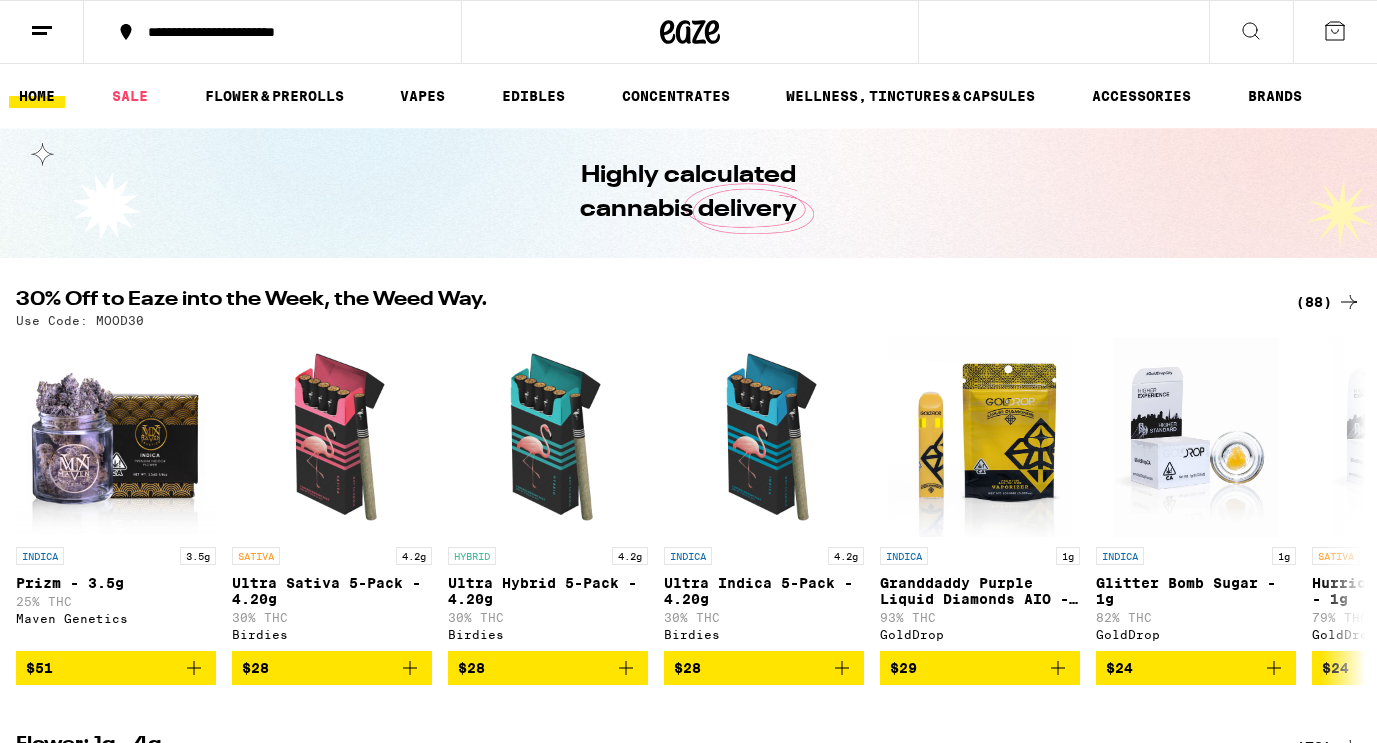 scroll, scrollTop: 0, scrollLeft: 0, axis: both 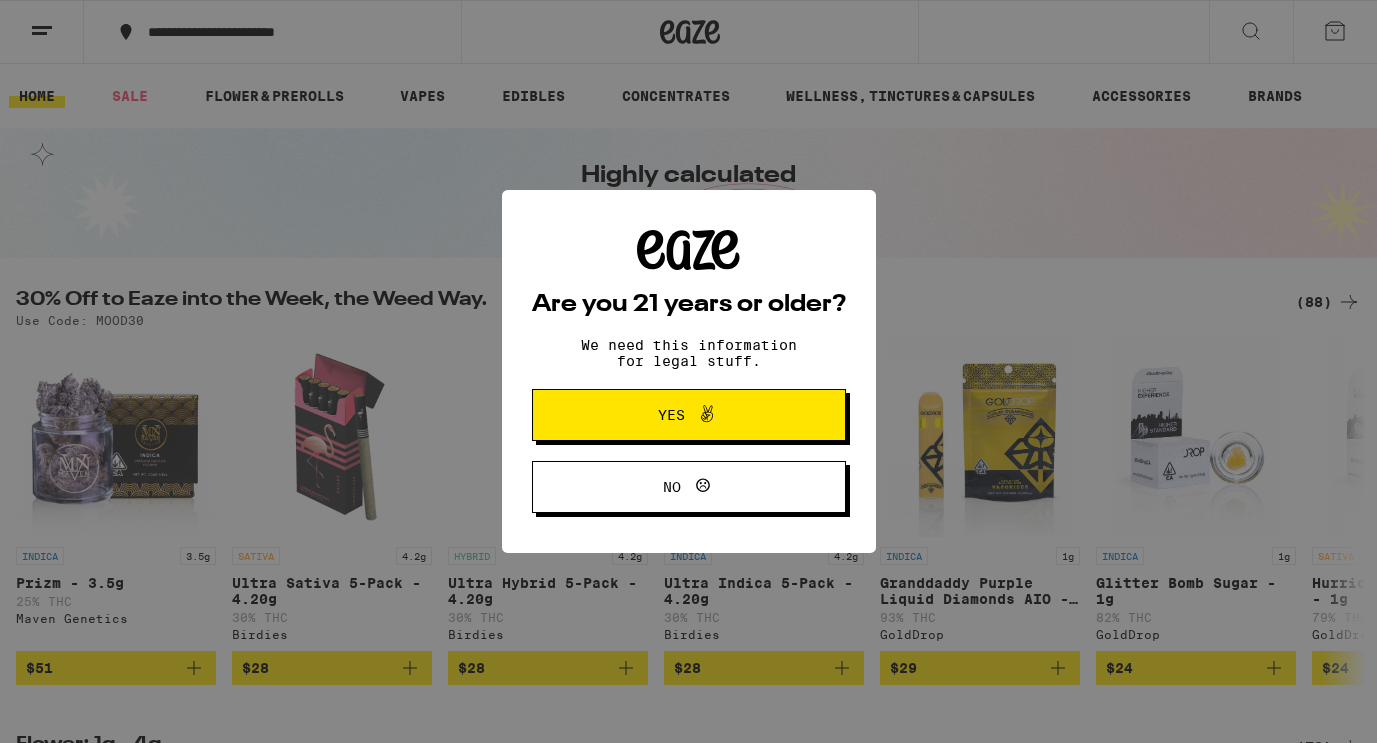 click 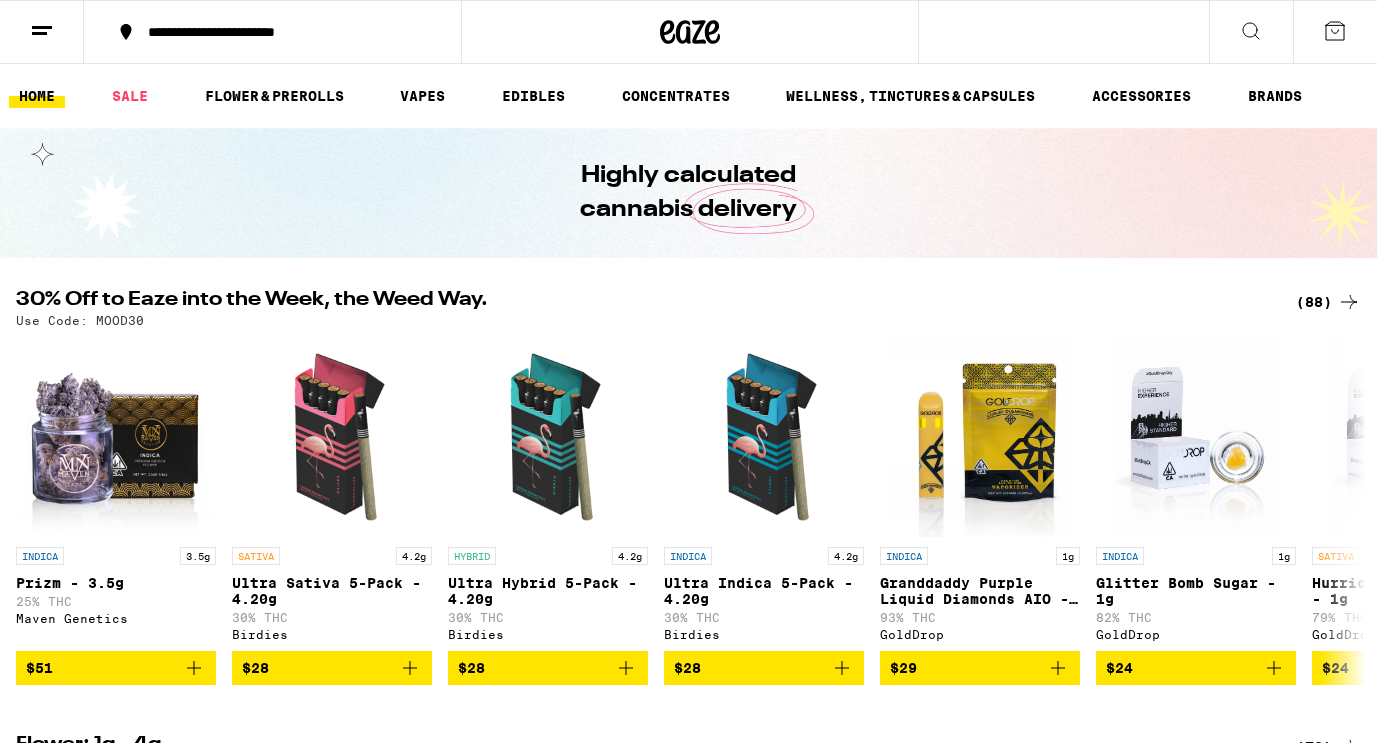 scroll, scrollTop: 0, scrollLeft: 0, axis: both 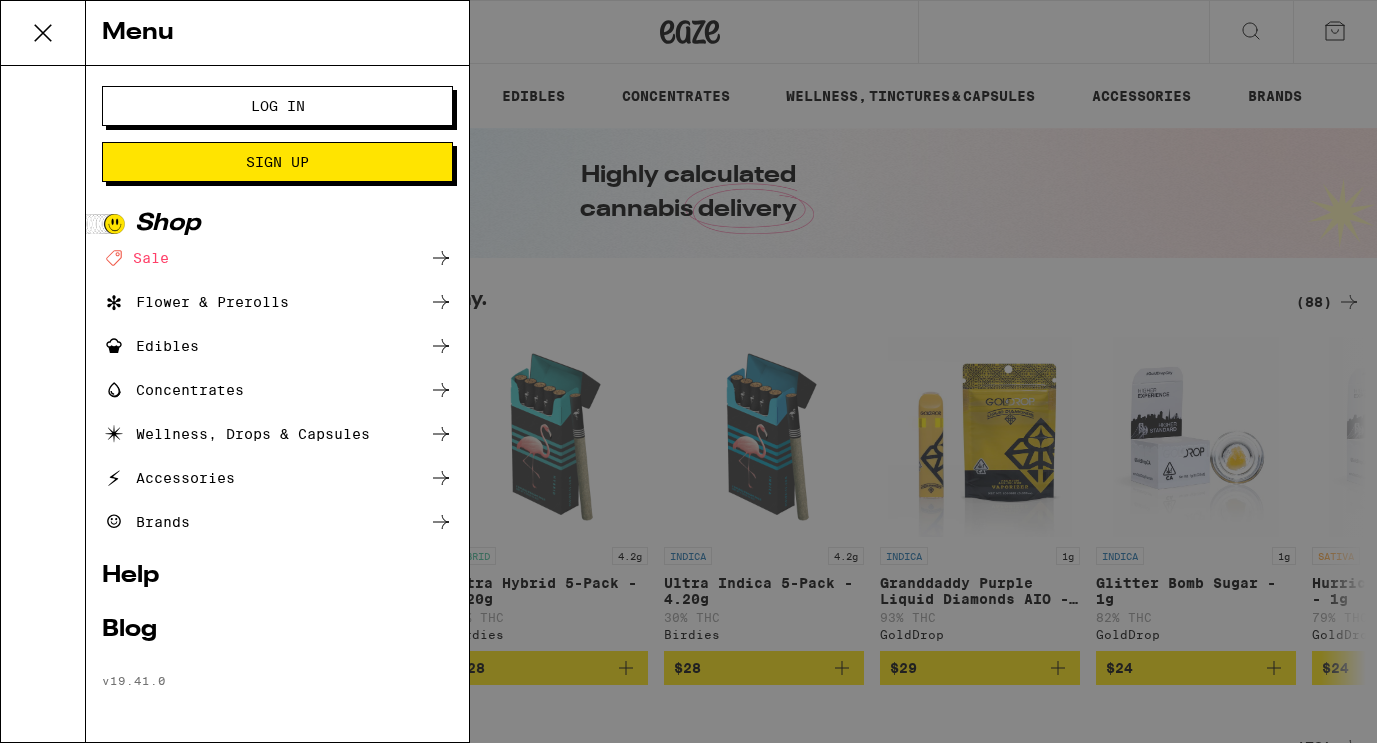 click on "Log In" at bounding box center [277, 106] 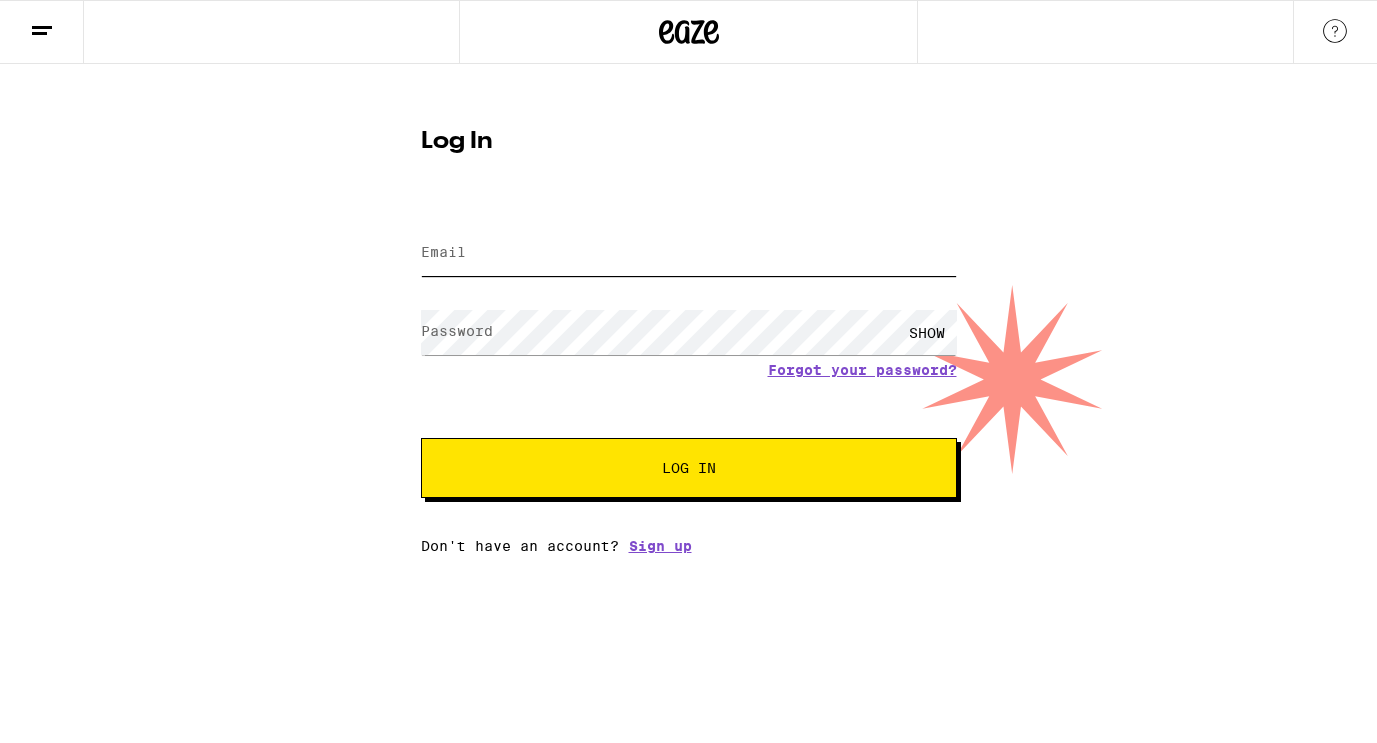 type on "[USERNAME]@[EXAMPLE.COM]" 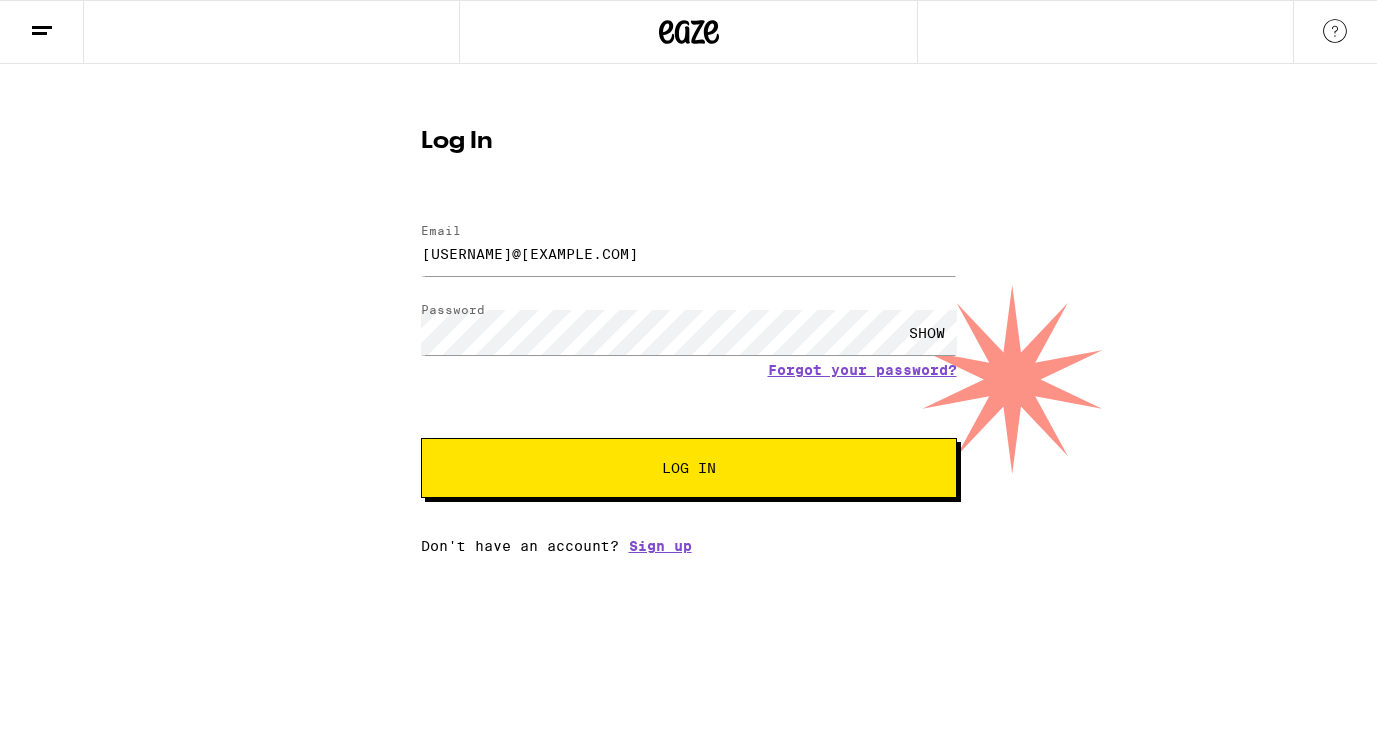 click on "Log In" at bounding box center (689, 468) 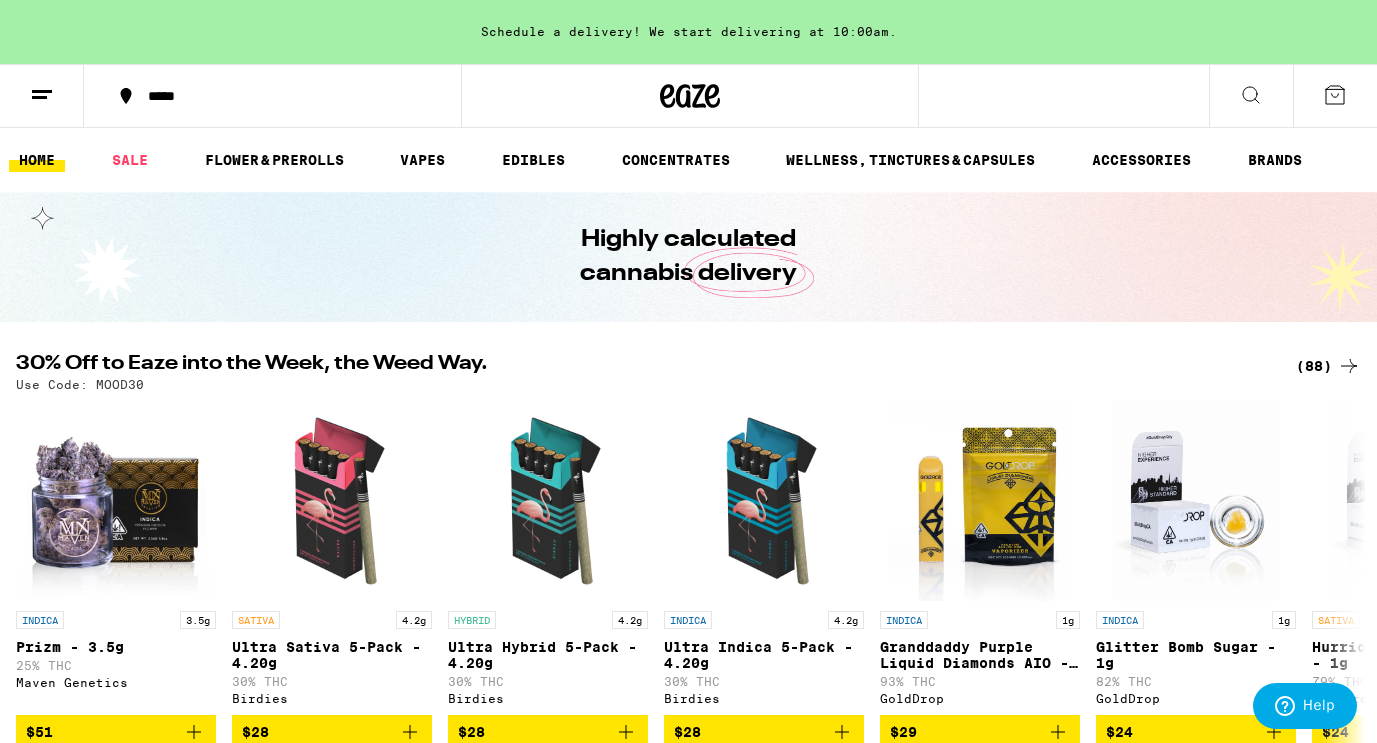 scroll, scrollTop: 0, scrollLeft: 0, axis: both 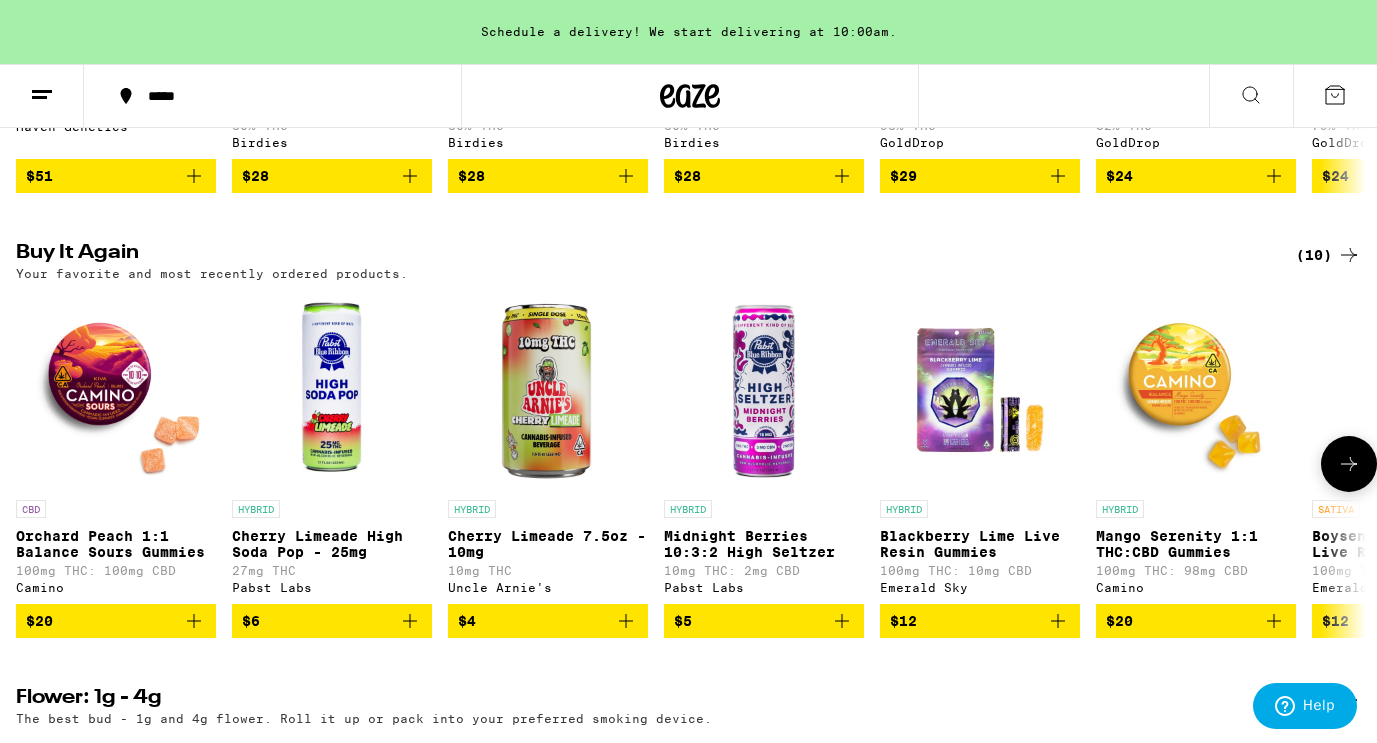 click on "Blackberry Lime Live Resin Gummies" at bounding box center [980, 544] 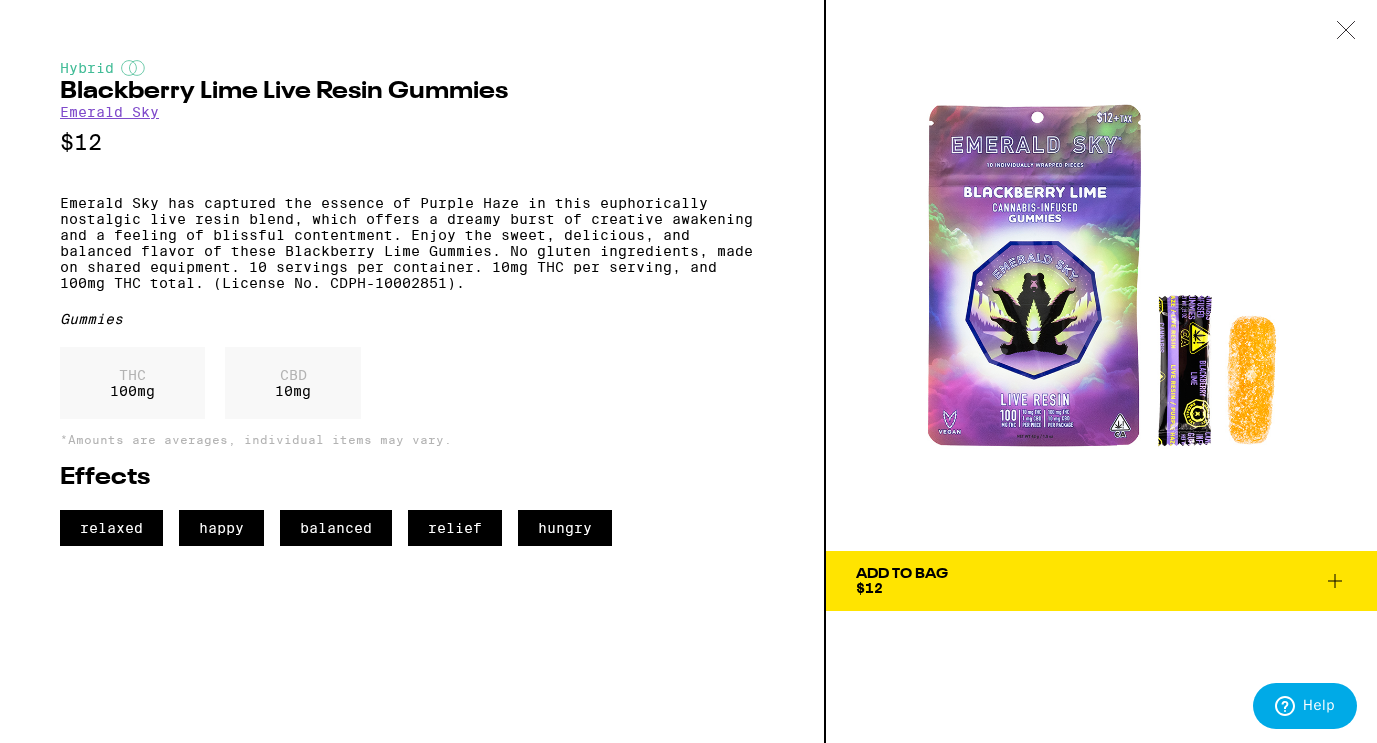 drag, startPoint x: 522, startPoint y: 211, endPoint x: 424, endPoint y: 209, distance: 98.02041 